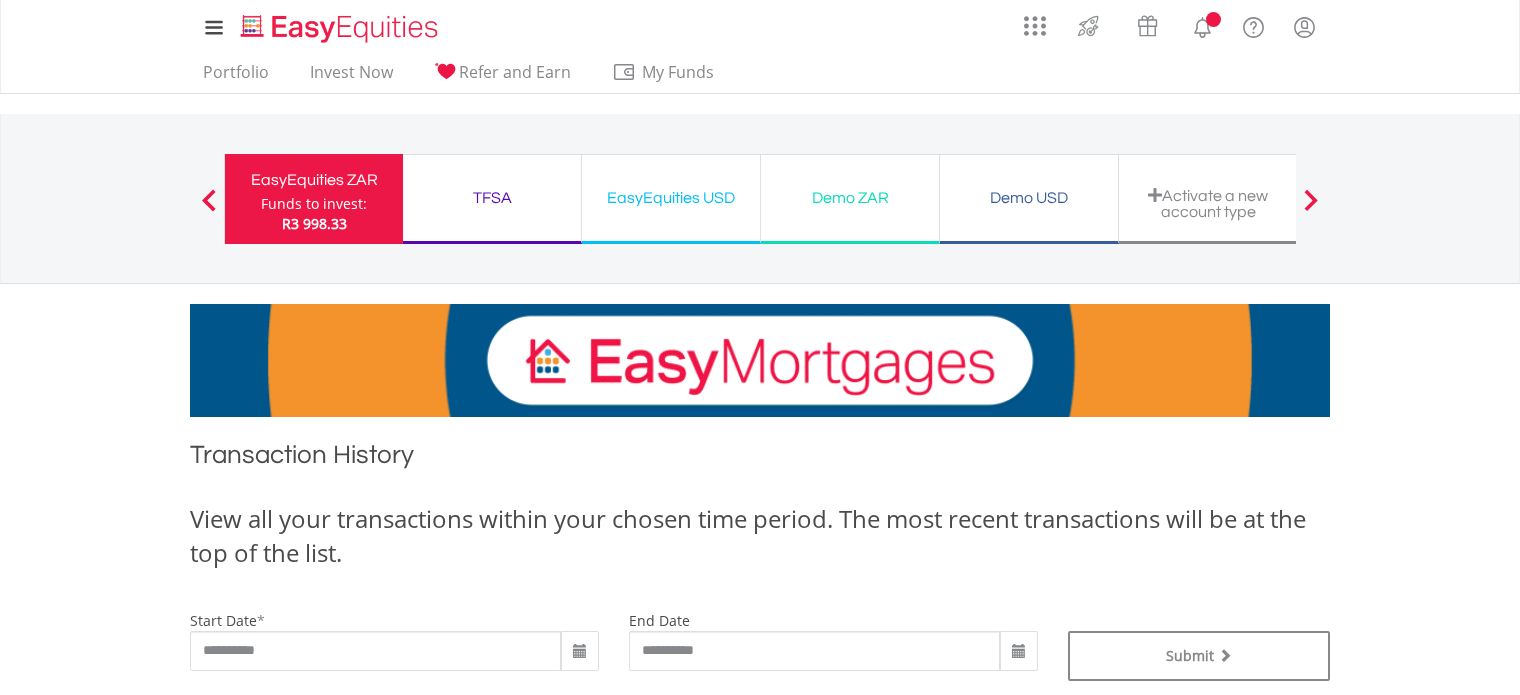 scroll, scrollTop: 300, scrollLeft: 0, axis: vertical 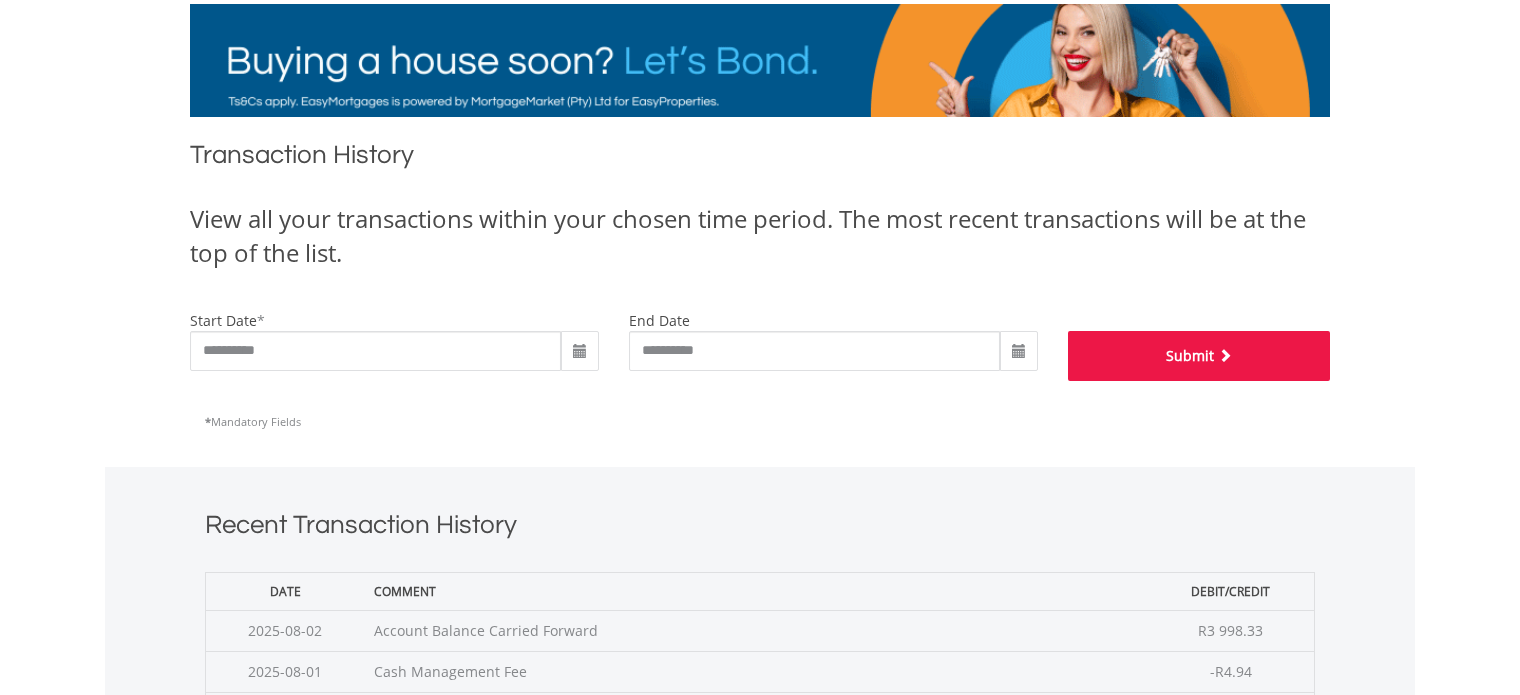 click on "Submit" at bounding box center (1199, 356) 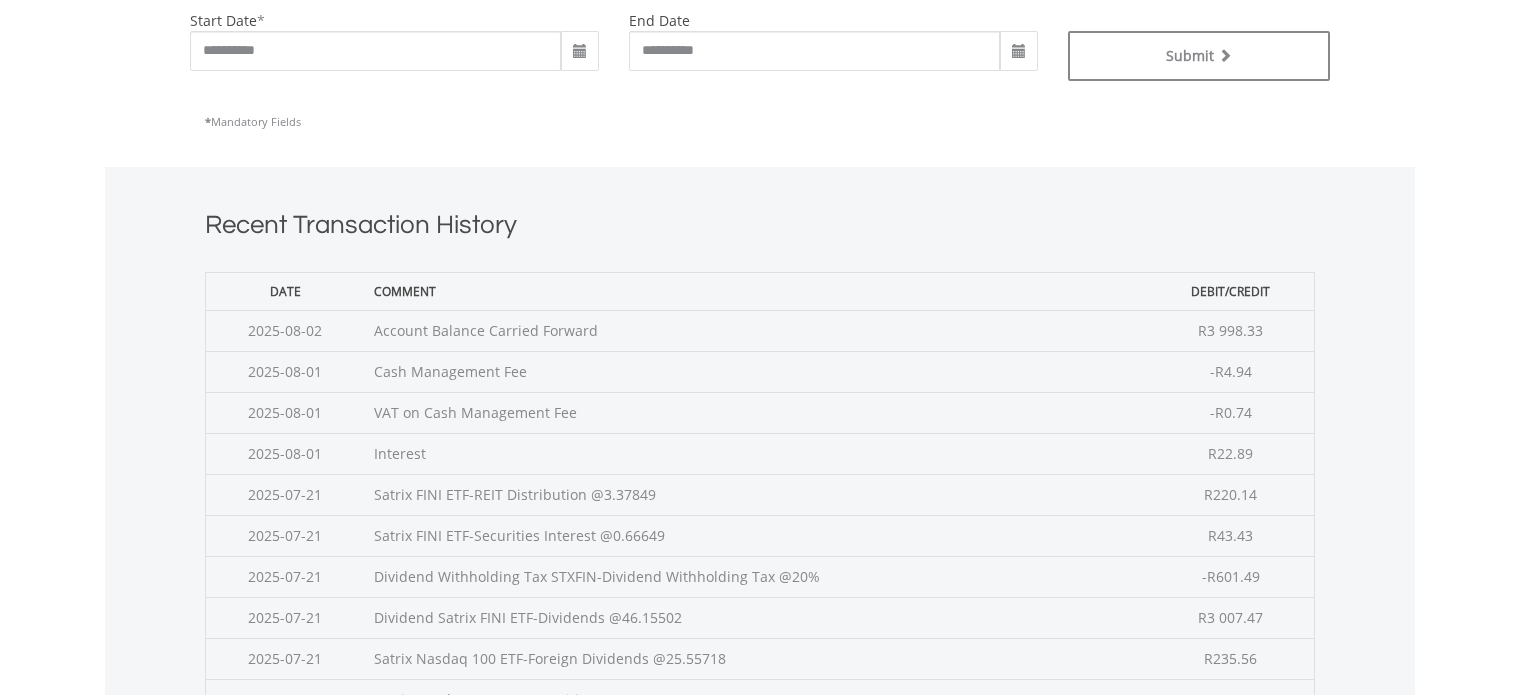 scroll, scrollTop: 800, scrollLeft: 0, axis: vertical 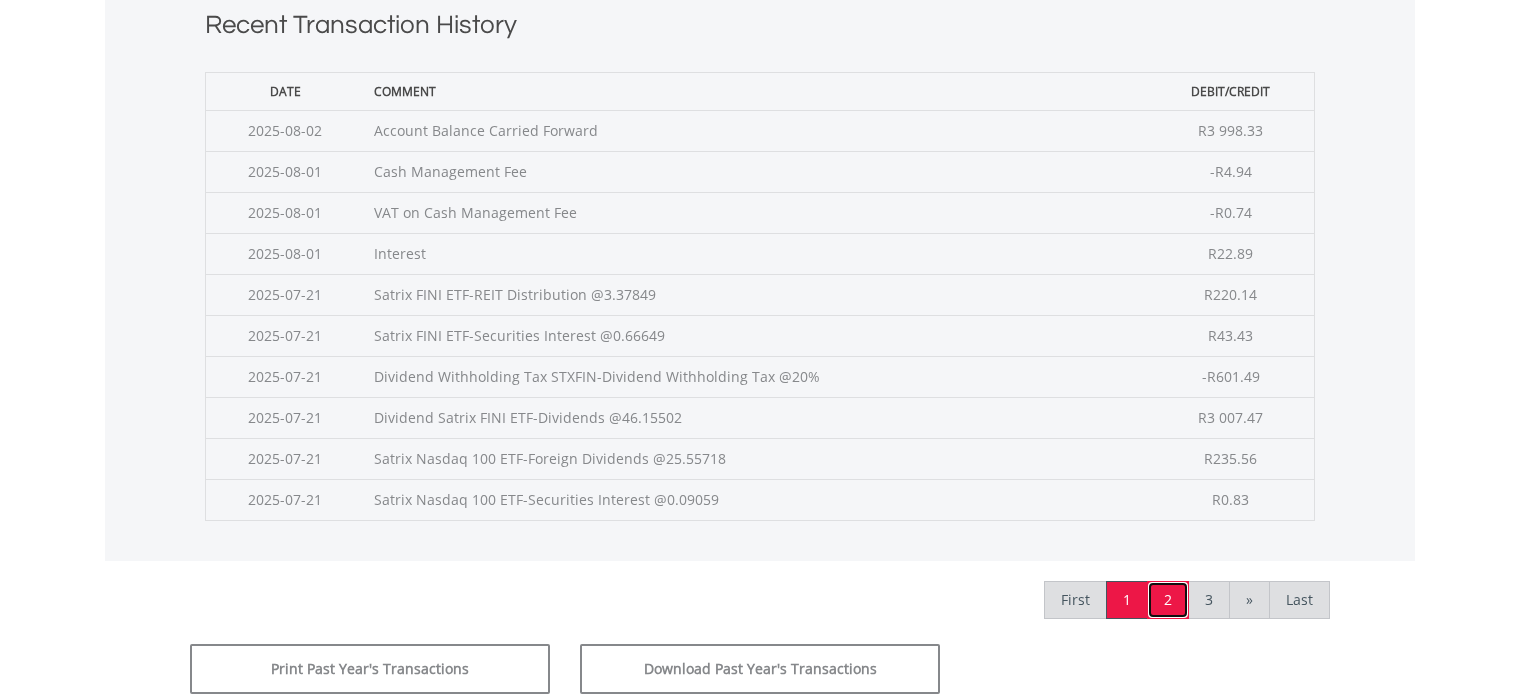 click on "2" at bounding box center (1168, 600) 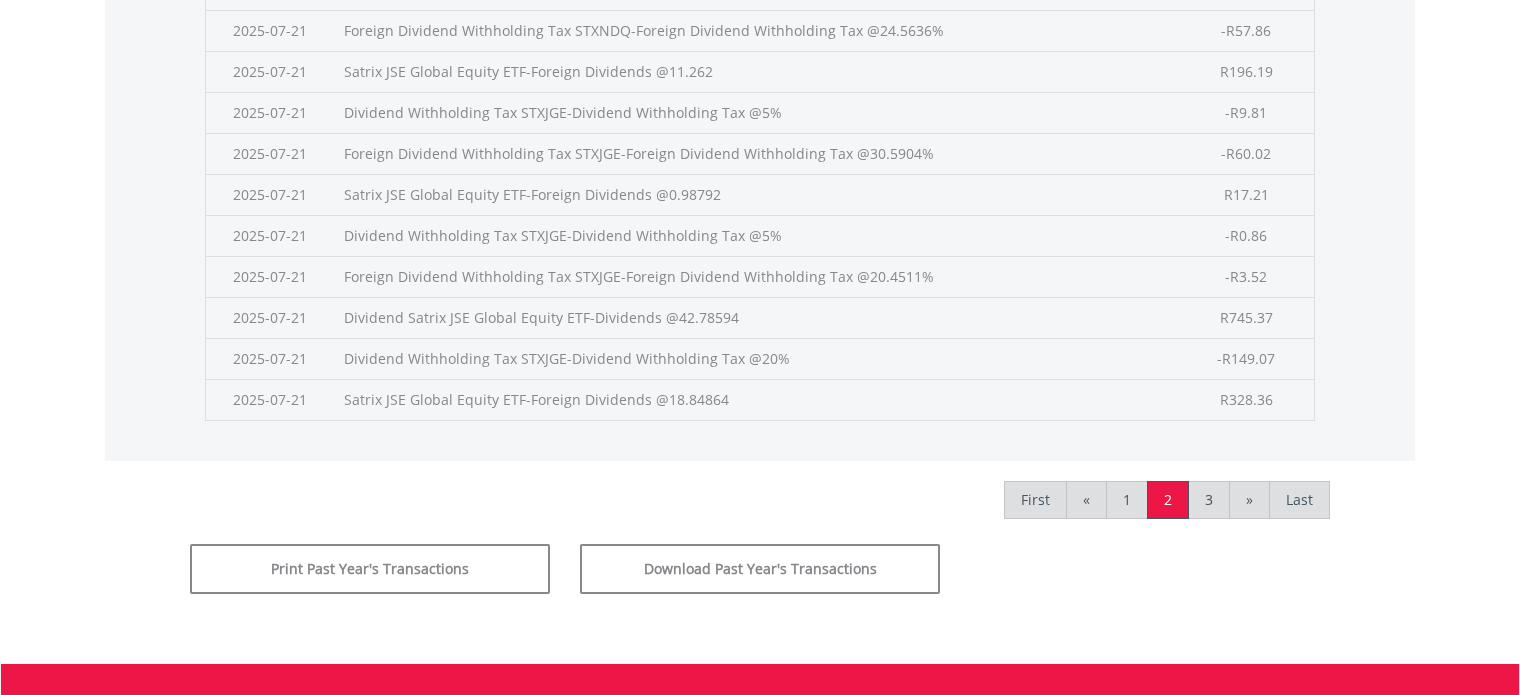scroll, scrollTop: 1000, scrollLeft: 0, axis: vertical 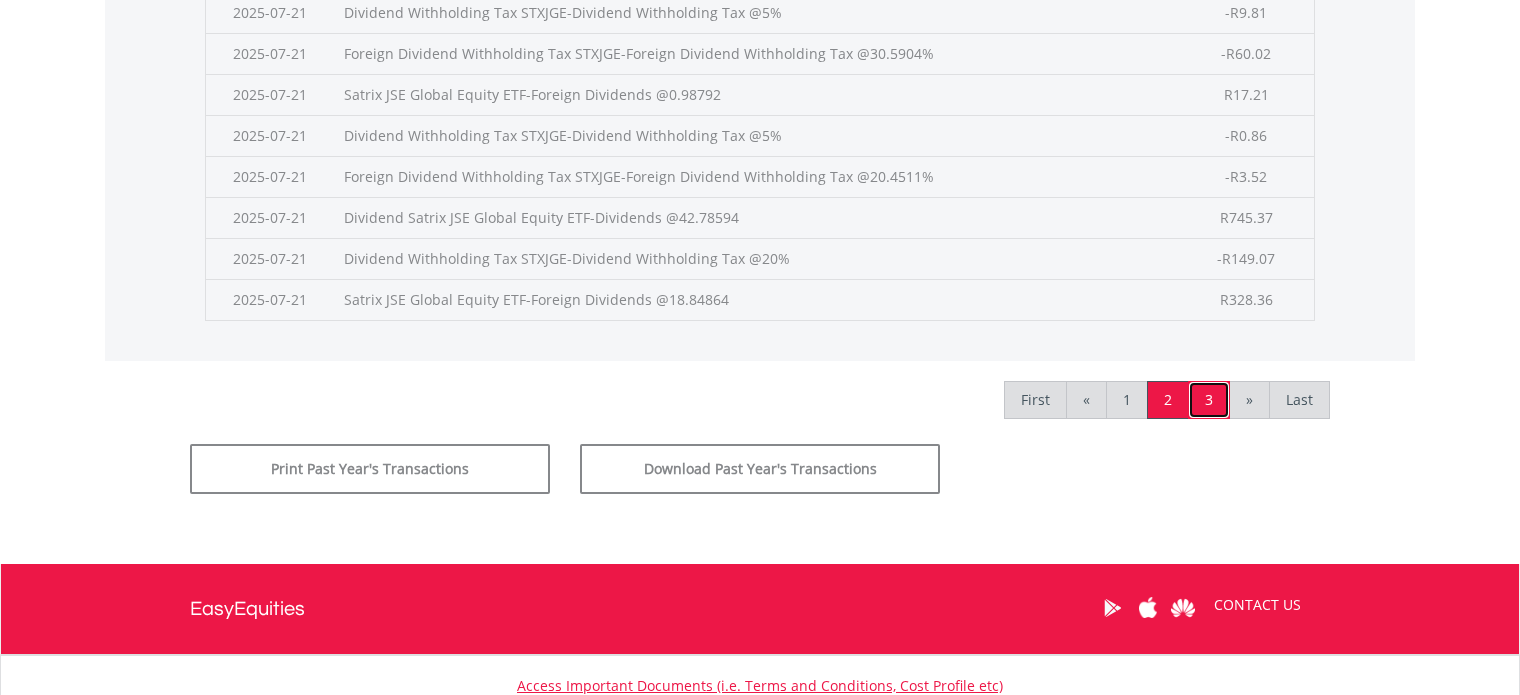click on "3" at bounding box center [1209, 400] 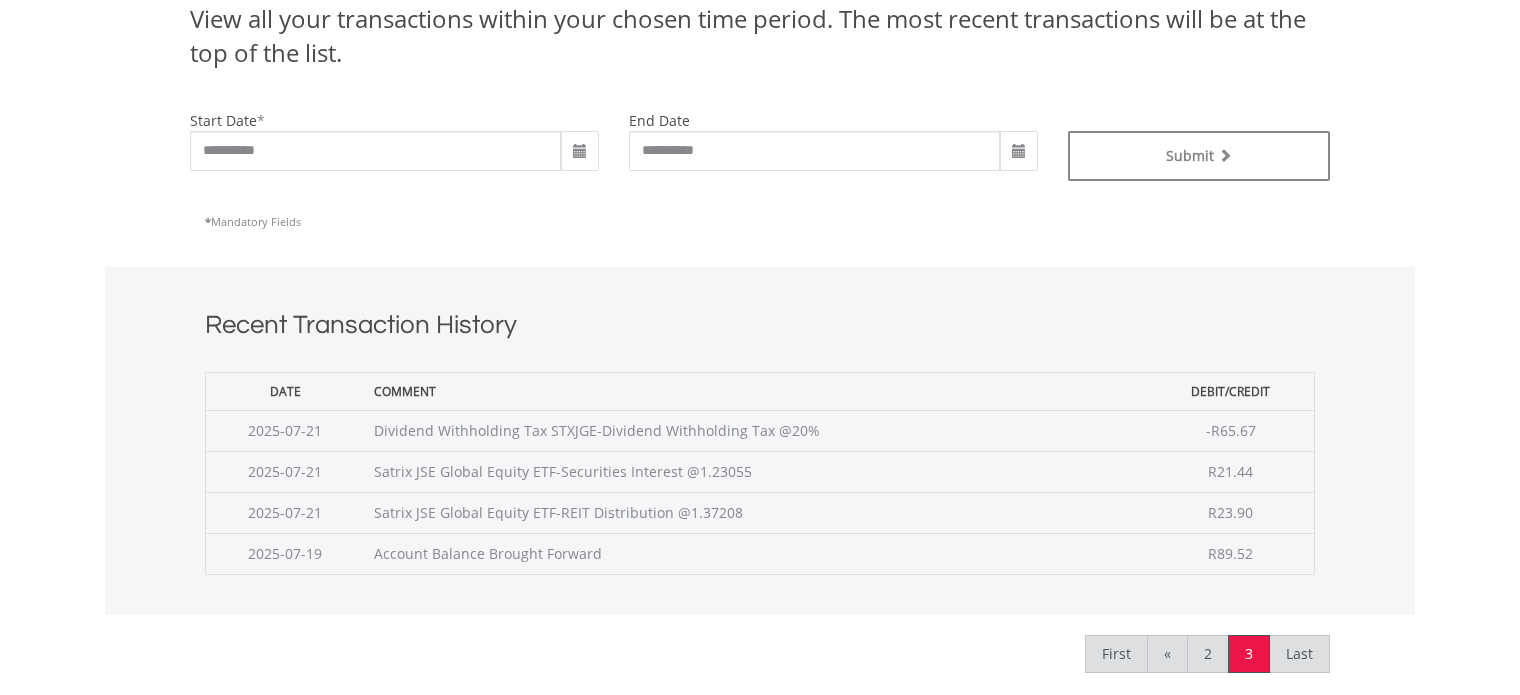 scroll, scrollTop: 700, scrollLeft: 0, axis: vertical 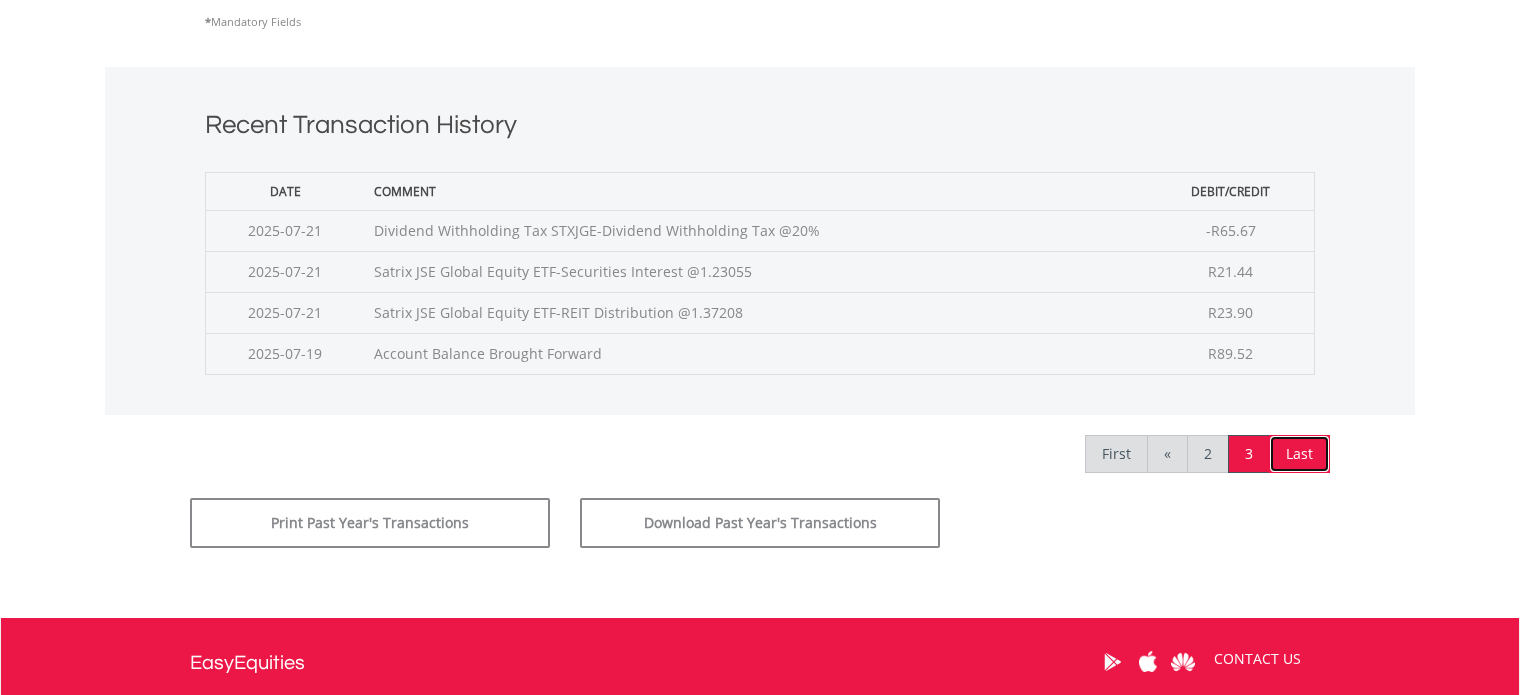 click on "Last" at bounding box center (1299, 454) 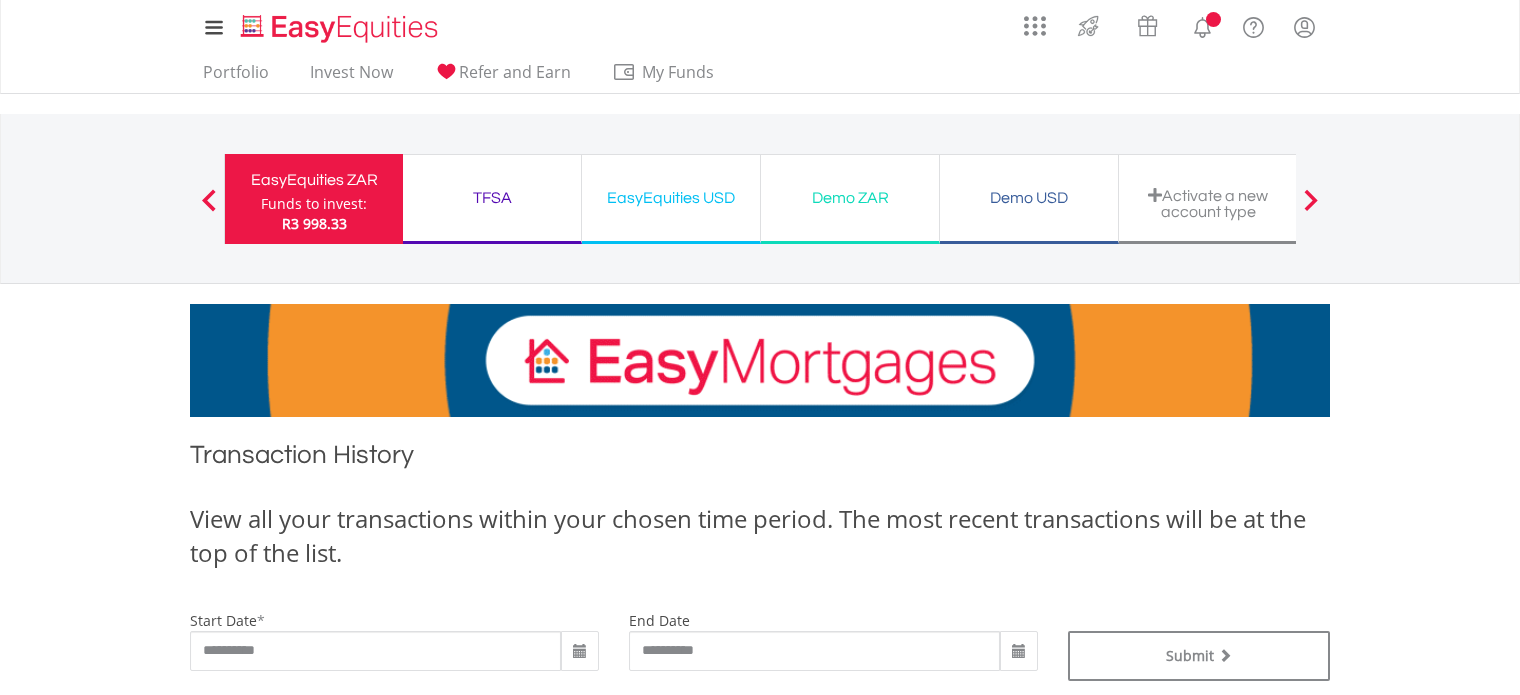 scroll, scrollTop: 300, scrollLeft: 0, axis: vertical 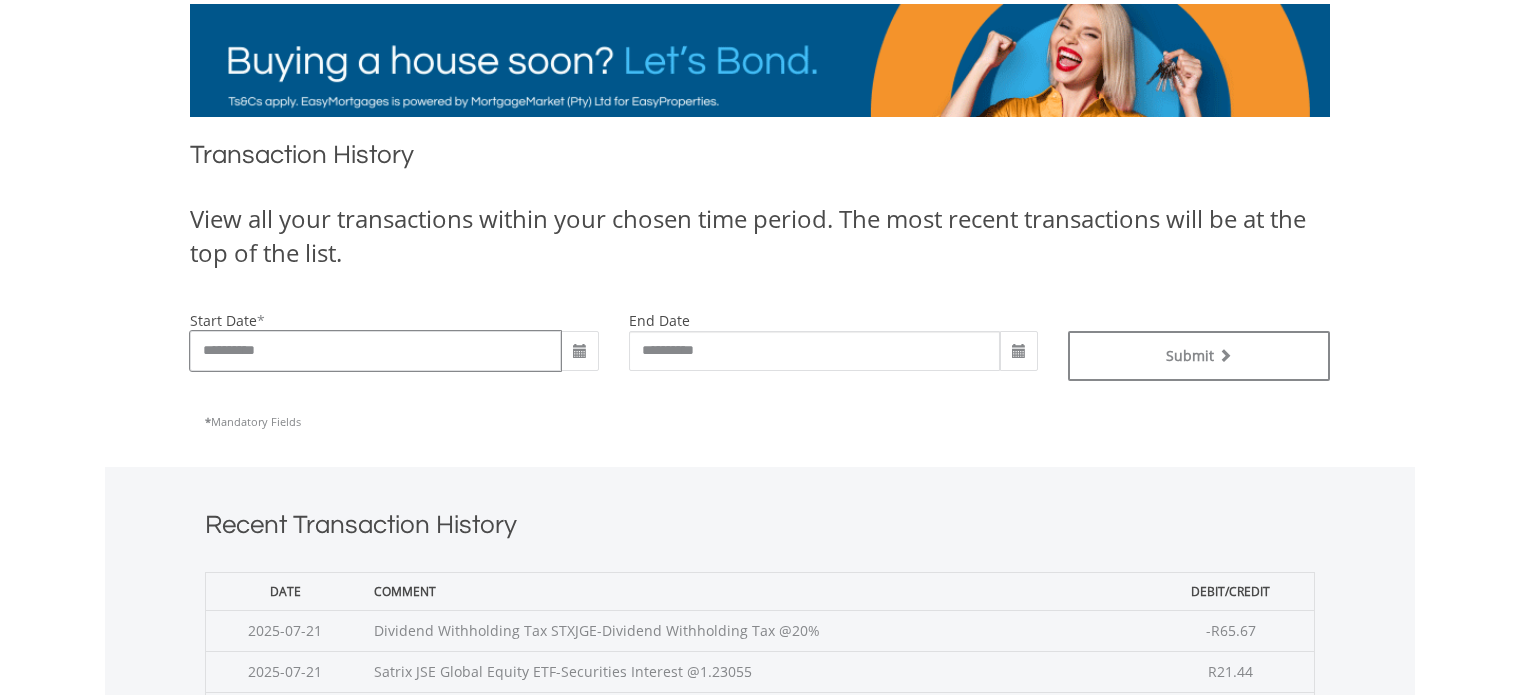 click on "**********" at bounding box center [375, 351] 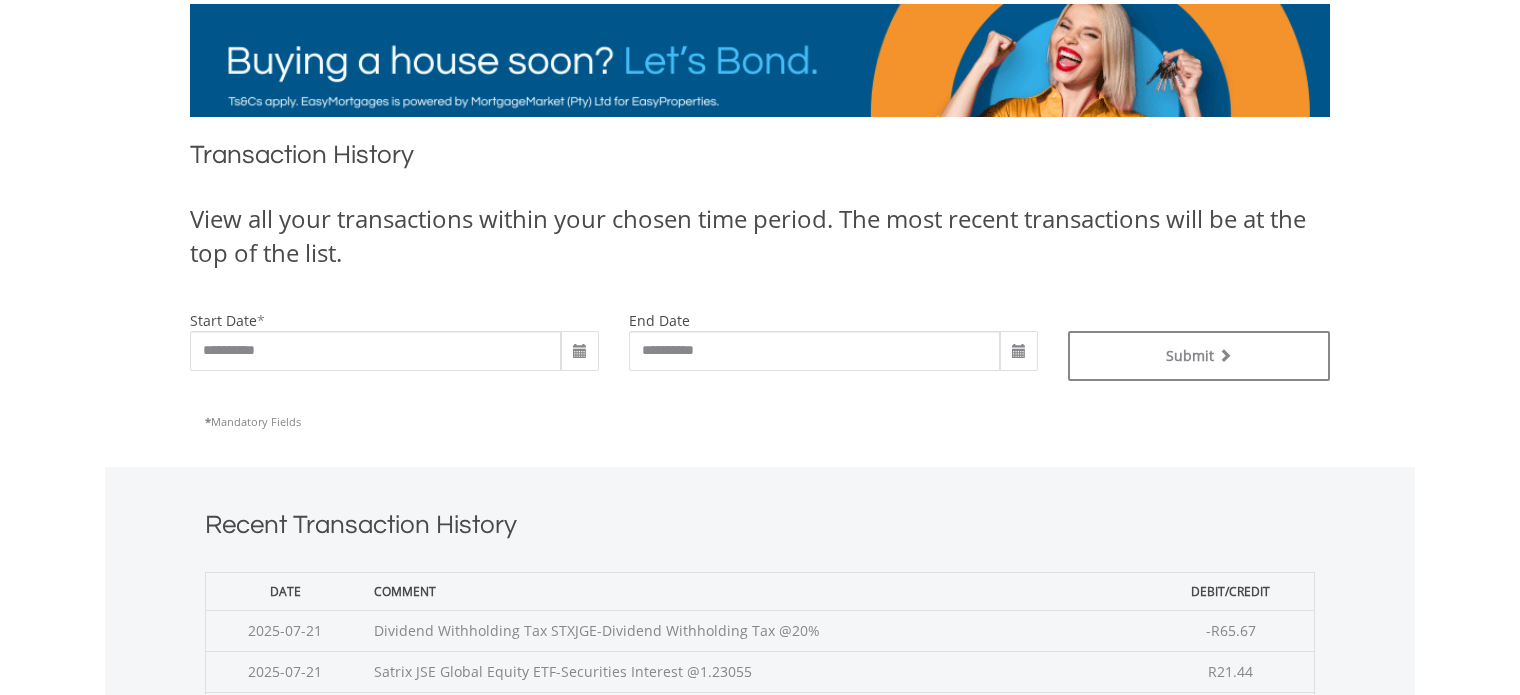 click at bounding box center [580, 352] 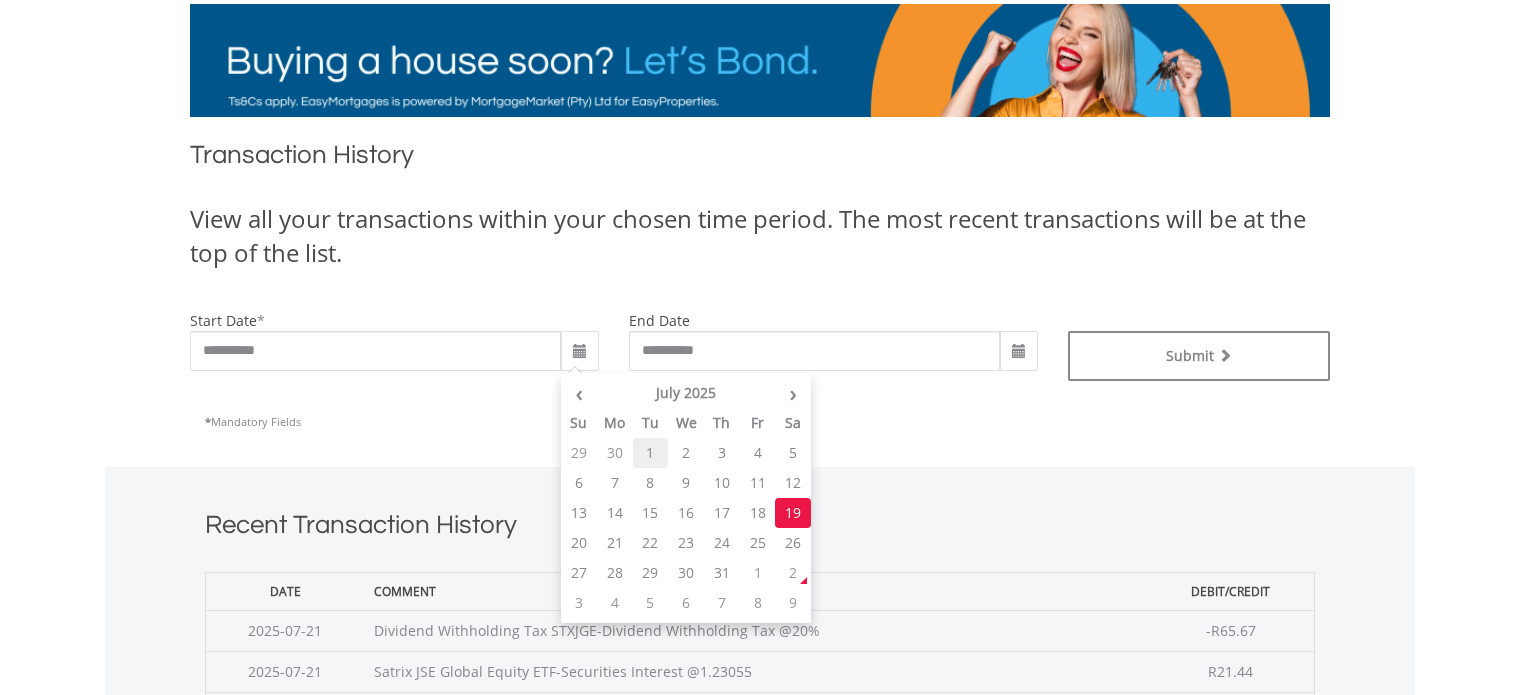 click on "1" at bounding box center [651, 453] 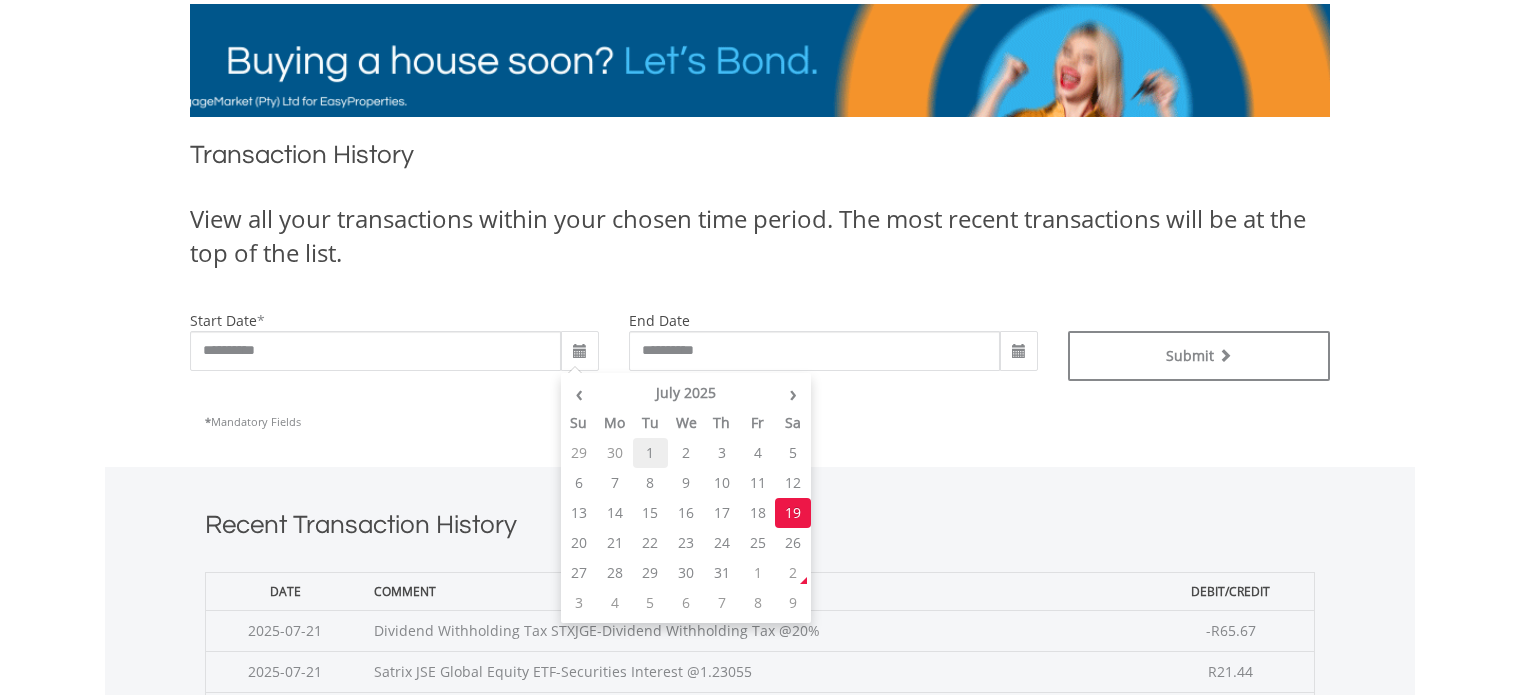 type on "**********" 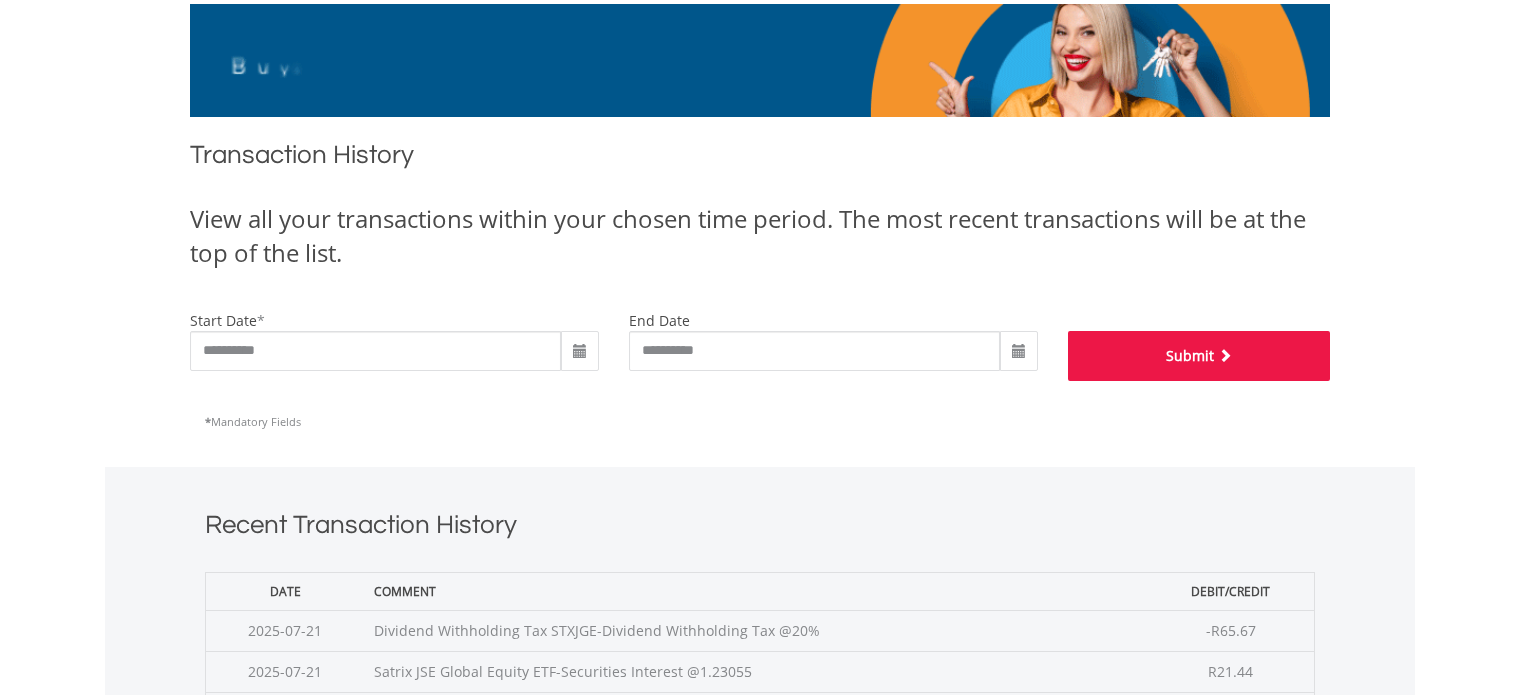 click on "Submit" at bounding box center (1199, 356) 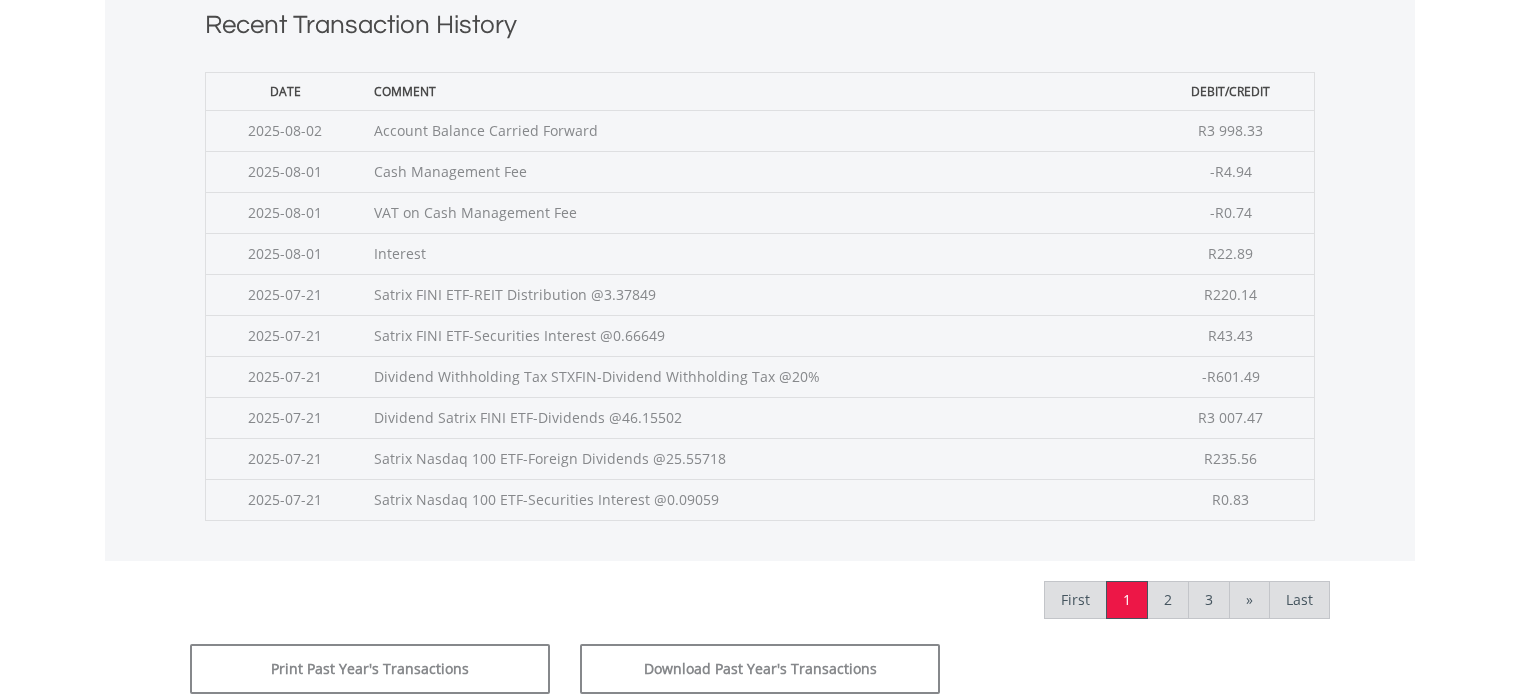 scroll, scrollTop: 1000, scrollLeft: 0, axis: vertical 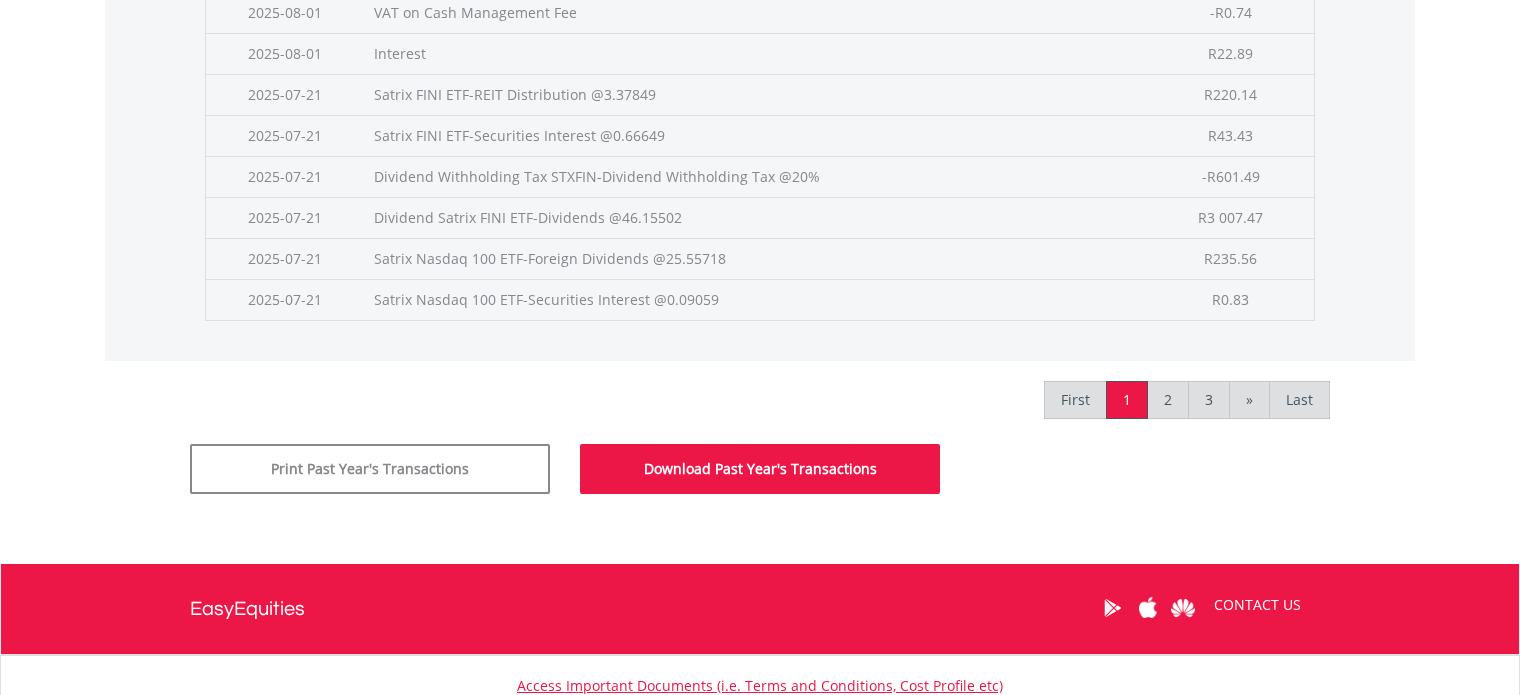 click on "Download Past Year's Transactions" at bounding box center (760, 469) 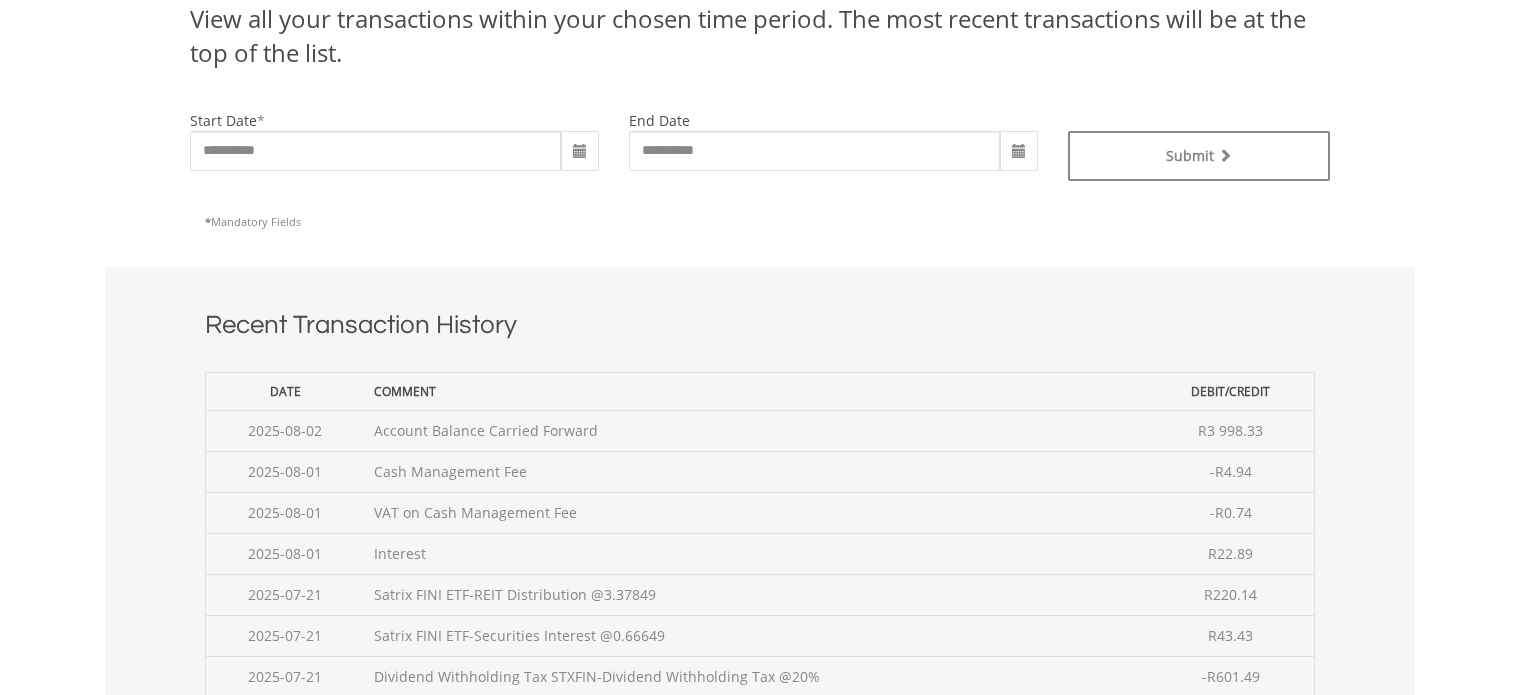 scroll, scrollTop: 100, scrollLeft: 0, axis: vertical 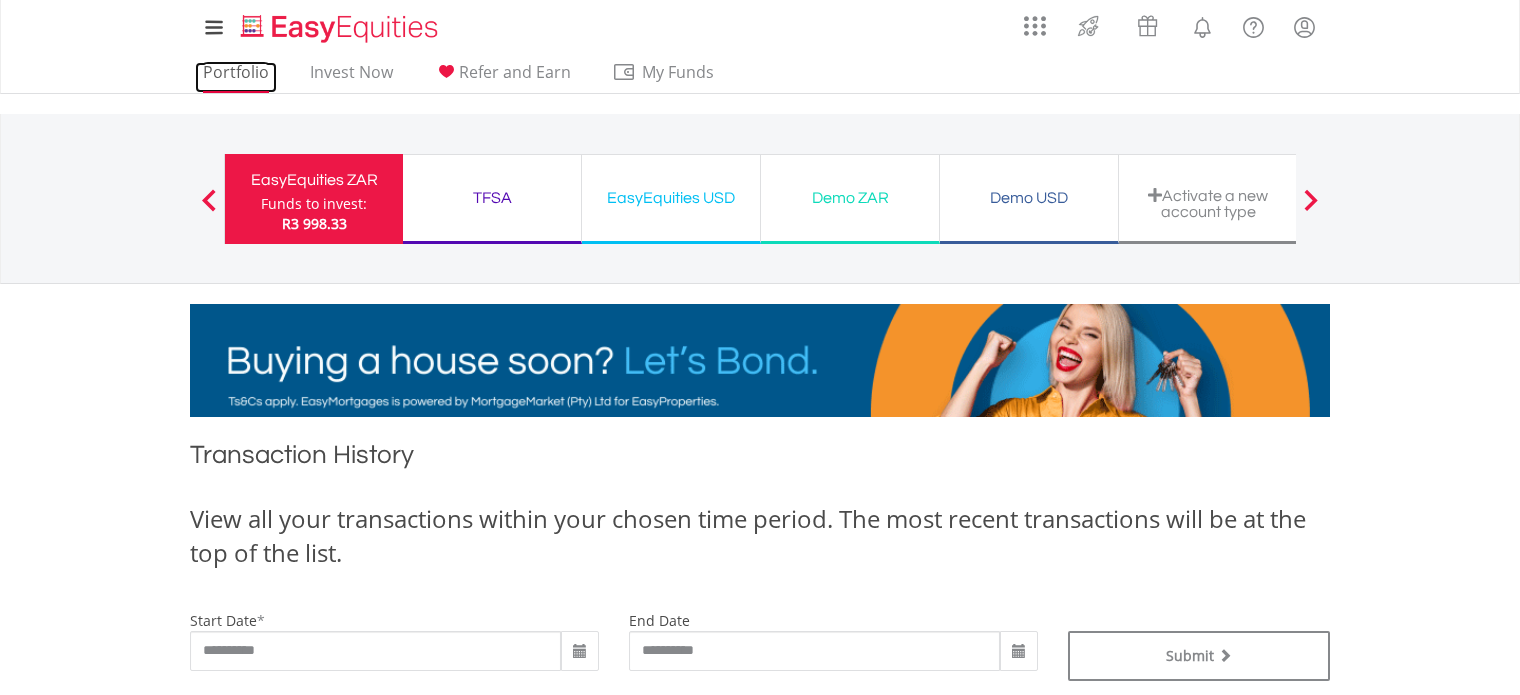 click on "Portfolio" at bounding box center [236, 77] 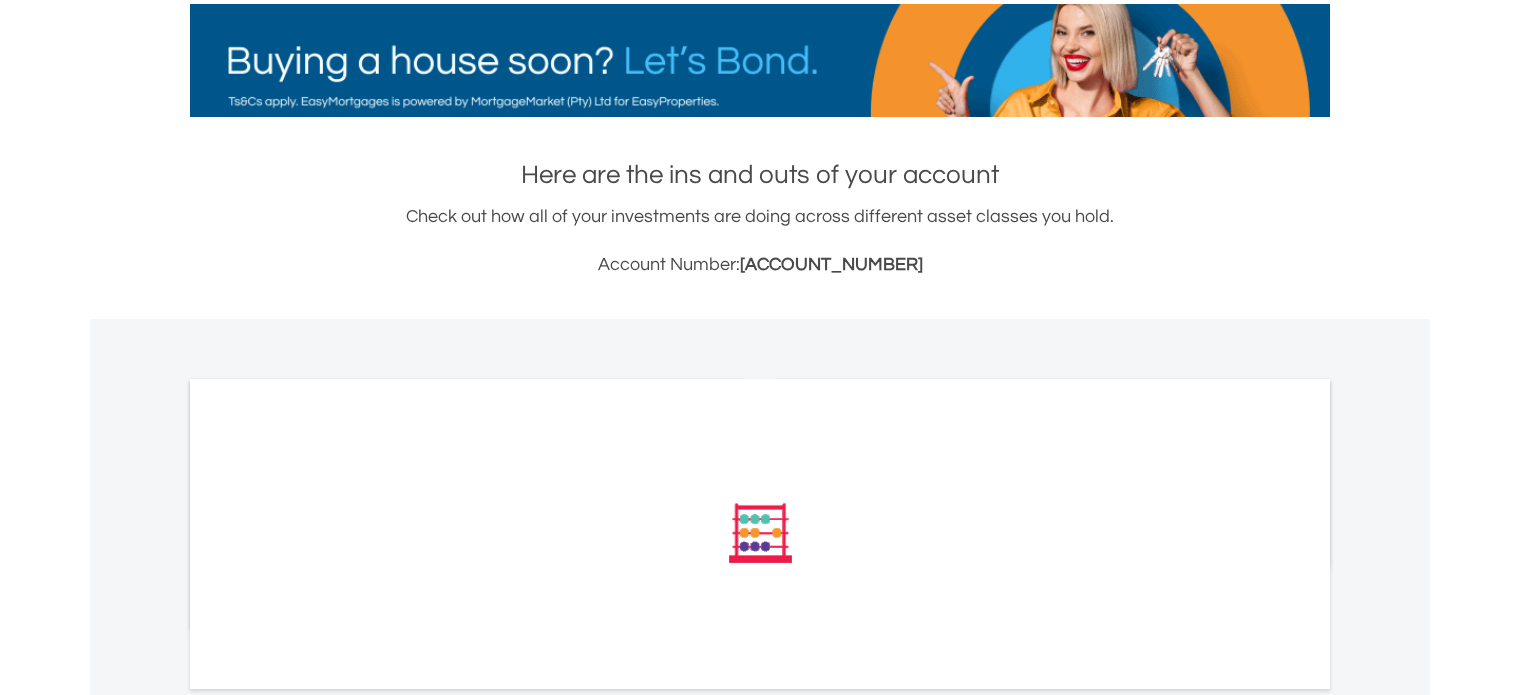 scroll, scrollTop: 500, scrollLeft: 0, axis: vertical 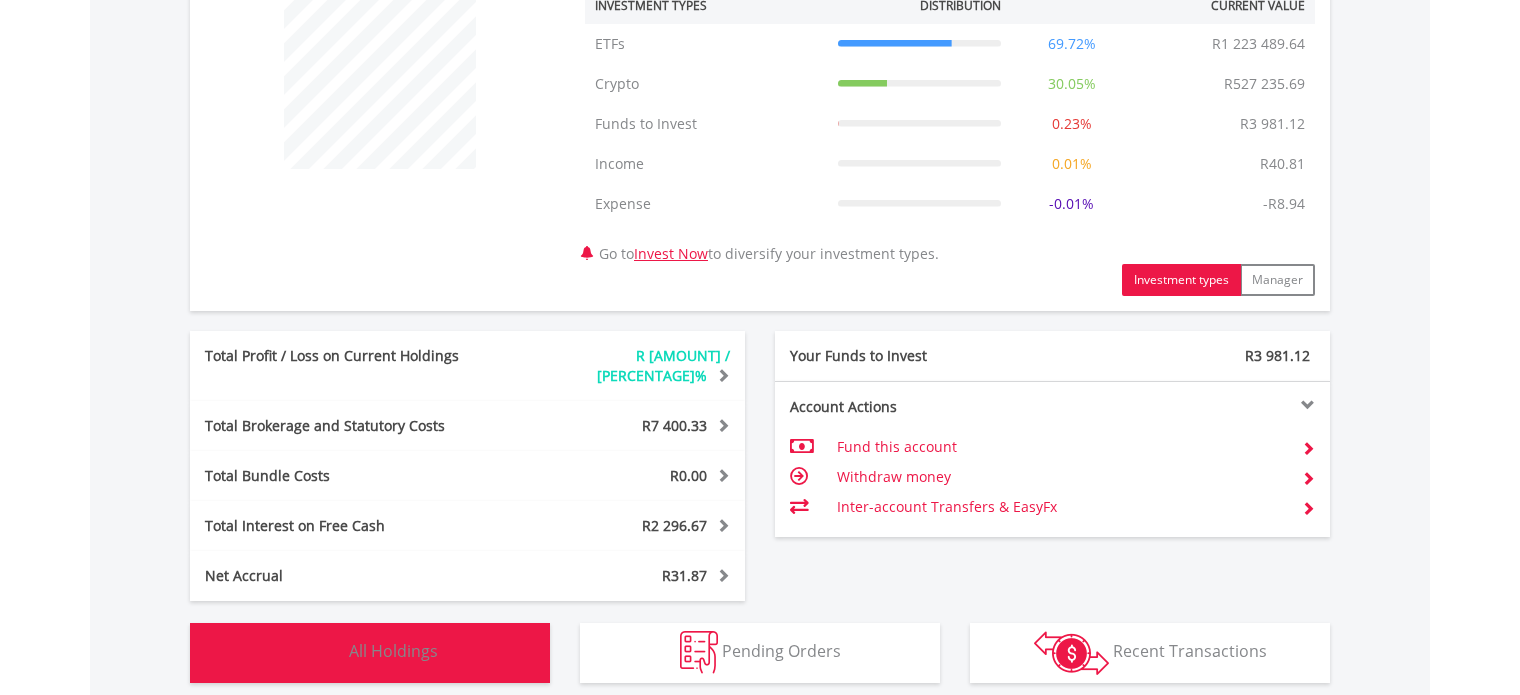 click on "All Holdings" at bounding box center (393, 651) 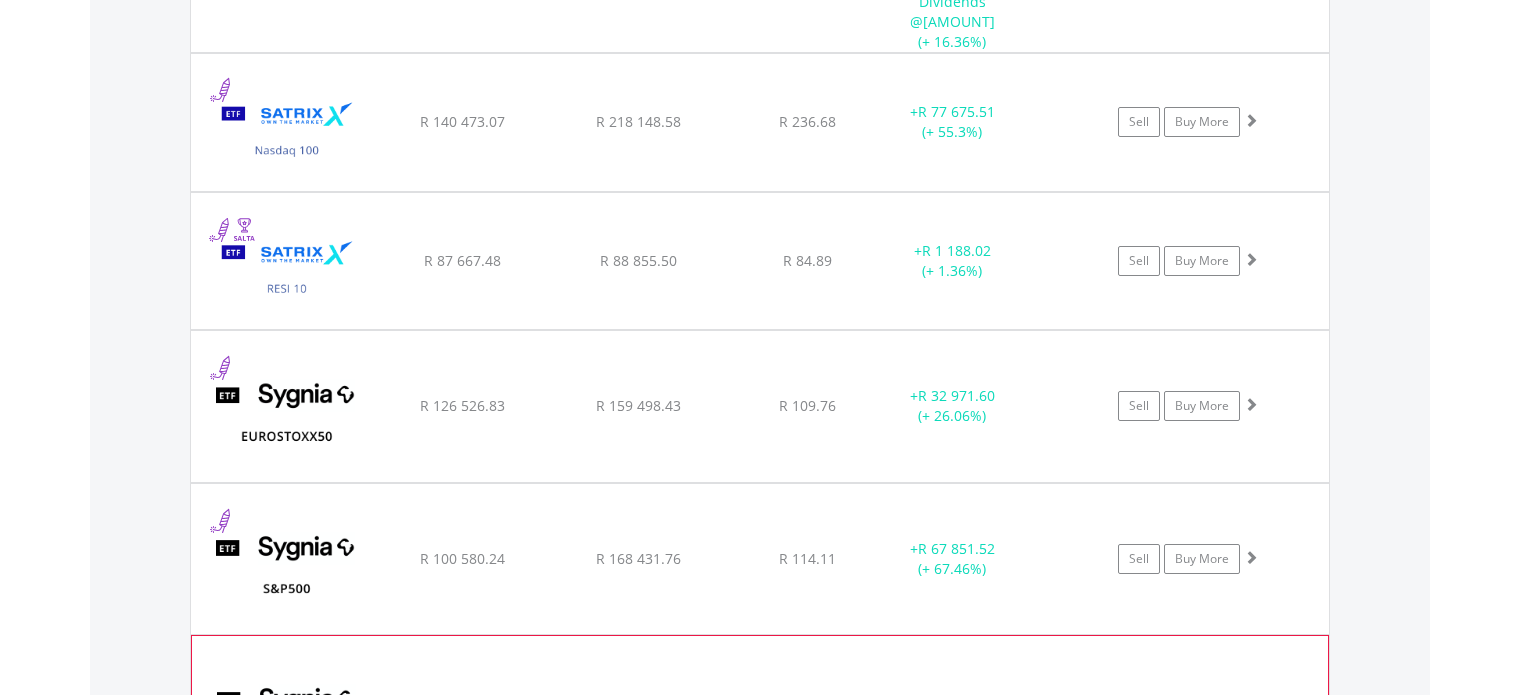 scroll, scrollTop: 2420, scrollLeft: 0, axis: vertical 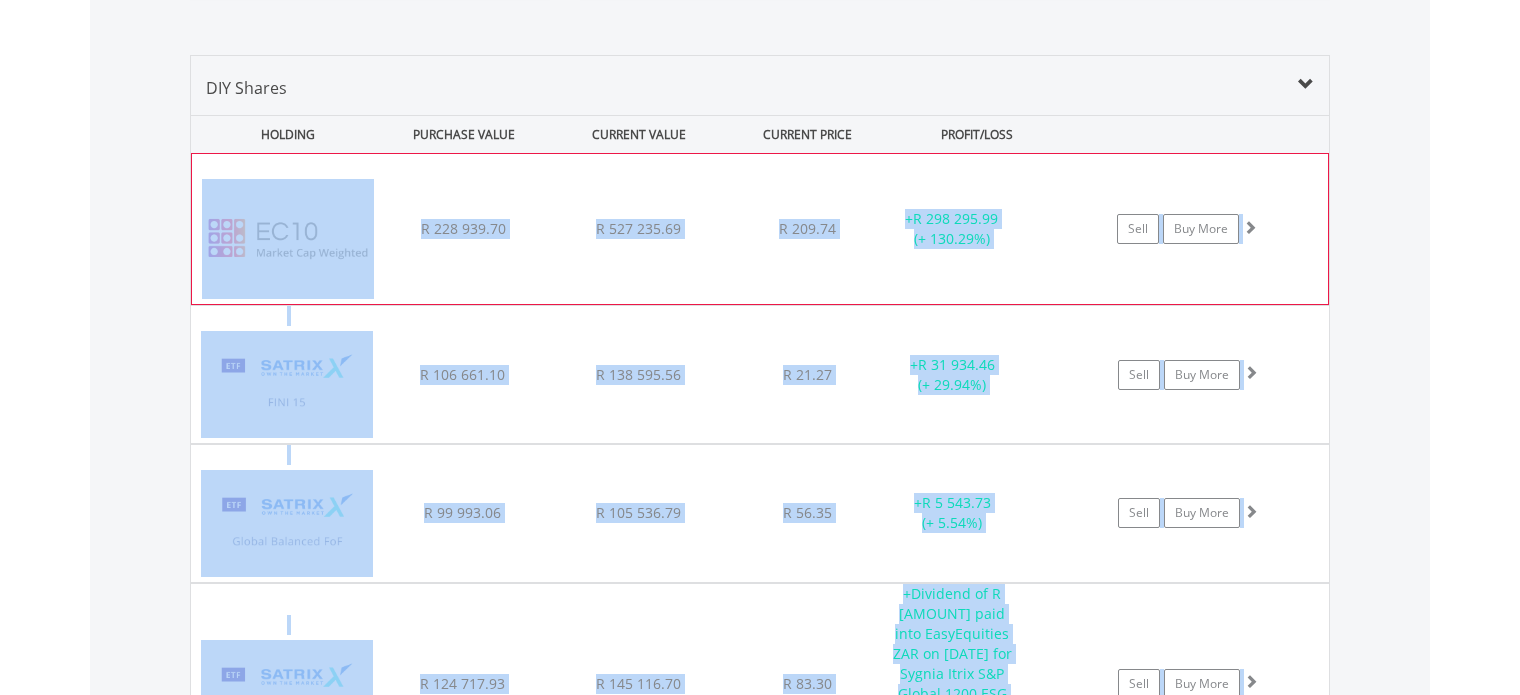 drag, startPoint x: 1283, startPoint y: 442, endPoint x: 236, endPoint y: 184, distance: 1078.3196 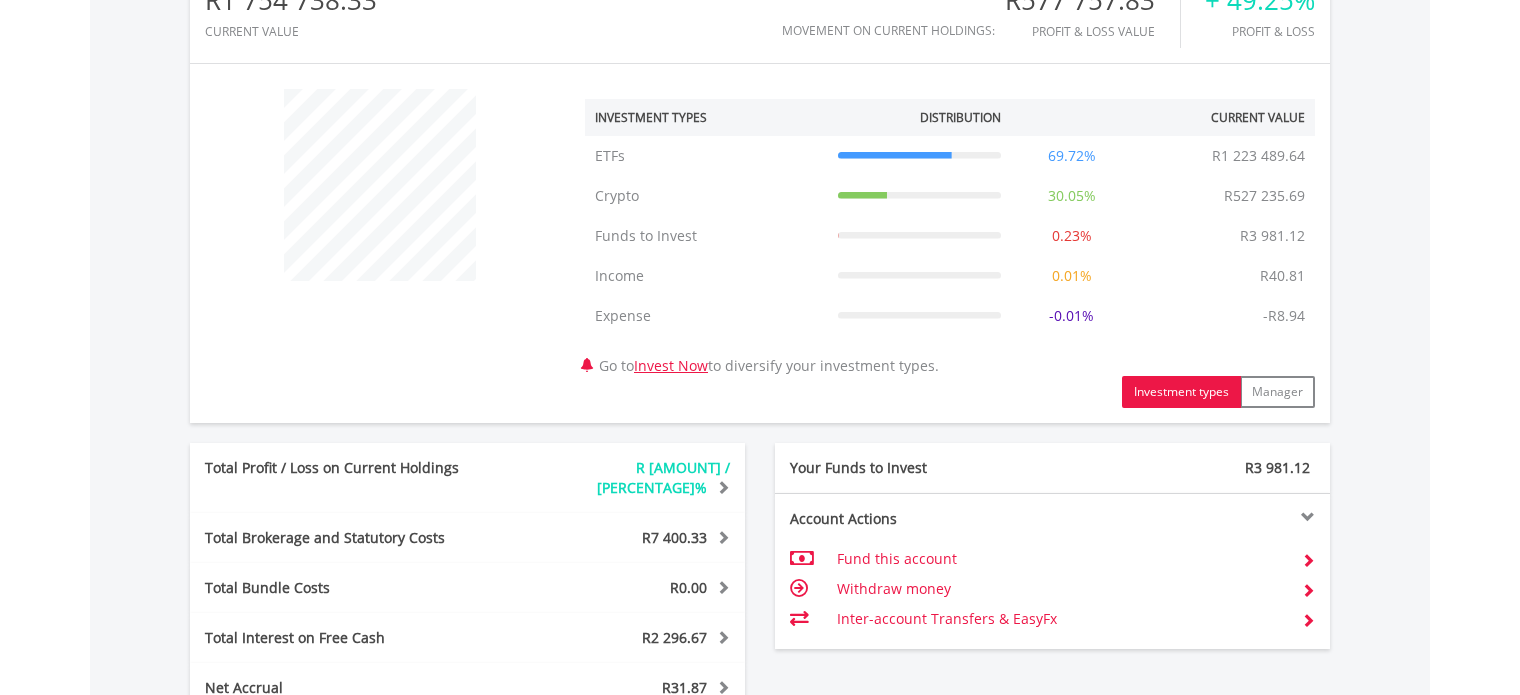 scroll, scrollTop: 288, scrollLeft: 0, axis: vertical 